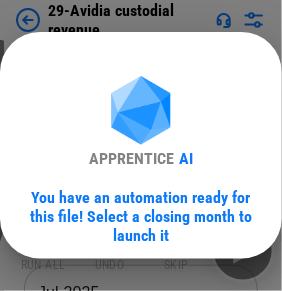 scroll, scrollTop: 381, scrollLeft: 0, axis: vertical 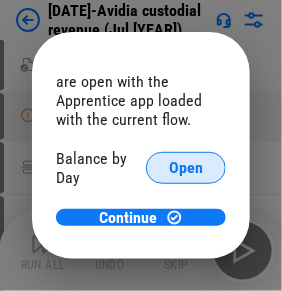 click on "Open" at bounding box center (186, 168) 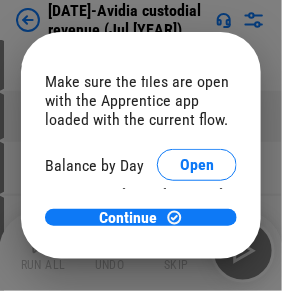 scroll, scrollTop: 102, scrollLeft: 0, axis: vertical 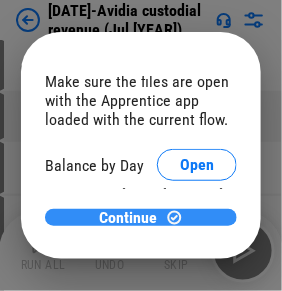 click at bounding box center (174, 217) 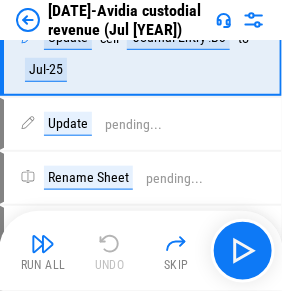 scroll, scrollTop: 0, scrollLeft: 0, axis: both 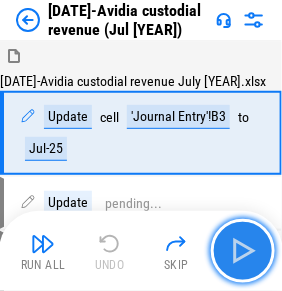 click at bounding box center (243, 251) 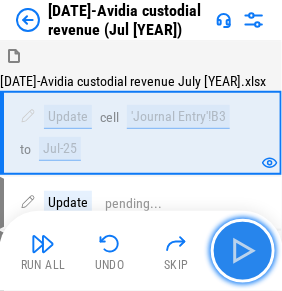 click at bounding box center [243, 251] 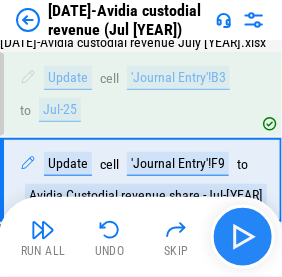 scroll, scrollTop: 59, scrollLeft: 0, axis: vertical 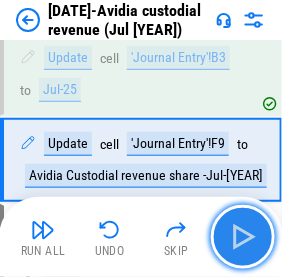 click at bounding box center [243, 237] 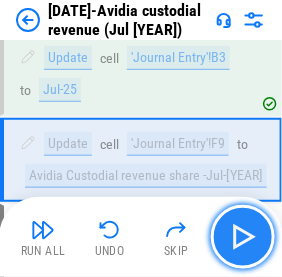 click at bounding box center [243, 237] 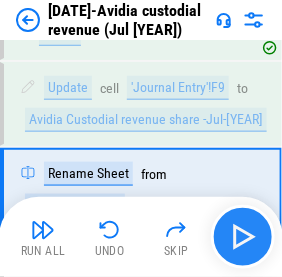 scroll, scrollTop: 144, scrollLeft: 0, axis: vertical 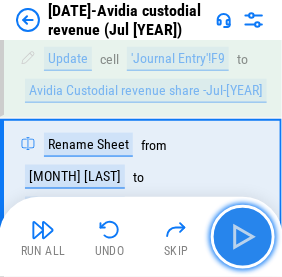 click at bounding box center [243, 237] 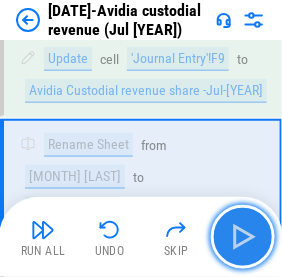 click at bounding box center [243, 237] 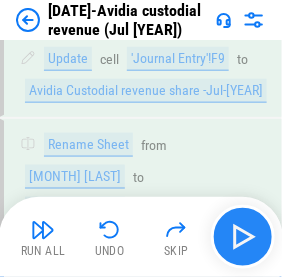 scroll, scrollTop: 229, scrollLeft: 0, axis: vertical 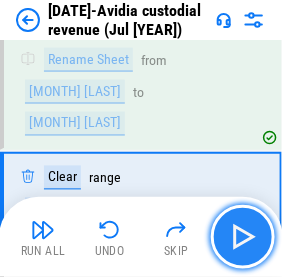 click at bounding box center [243, 237] 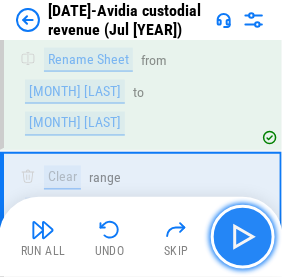 click at bounding box center (243, 237) 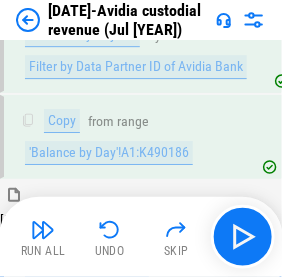 scroll, scrollTop: 575, scrollLeft: 0, axis: vertical 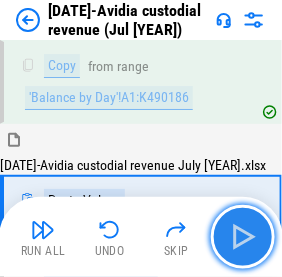click at bounding box center [243, 237] 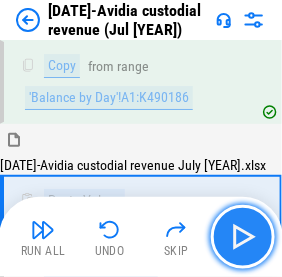 click at bounding box center (243, 237) 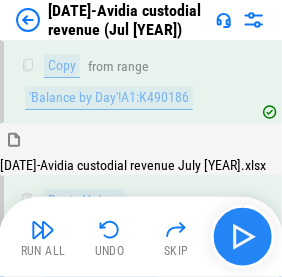 scroll, scrollTop: 659, scrollLeft: 0, axis: vertical 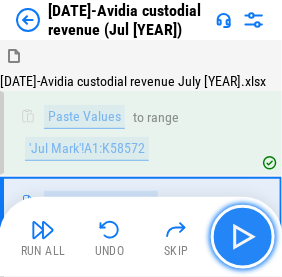 click at bounding box center (243, 237) 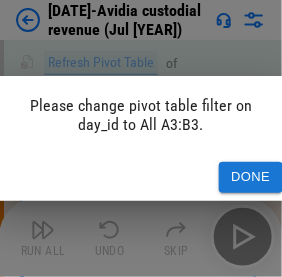 scroll, scrollTop: 801, scrollLeft: 0, axis: vertical 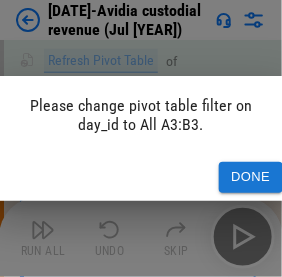 click on "Done" at bounding box center (251, 177) 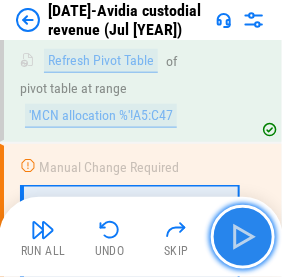 click at bounding box center [243, 237] 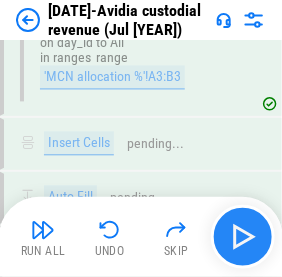 scroll, scrollTop: 1183, scrollLeft: 0, axis: vertical 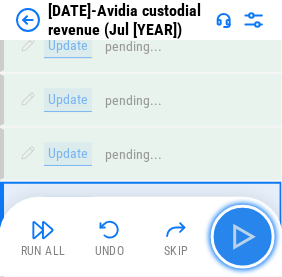 click at bounding box center [243, 237] 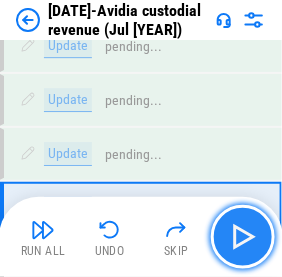 click at bounding box center [243, 237] 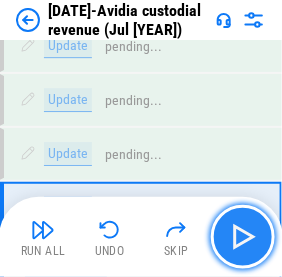 click at bounding box center (243, 237) 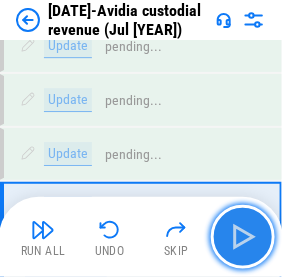 click at bounding box center [243, 237] 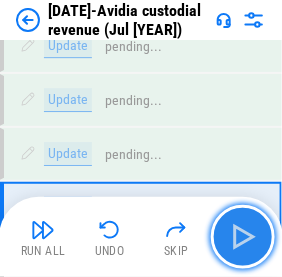 click at bounding box center (243, 237) 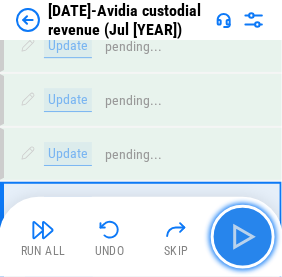 click at bounding box center (243, 237) 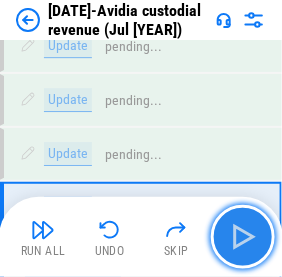 click at bounding box center (243, 237) 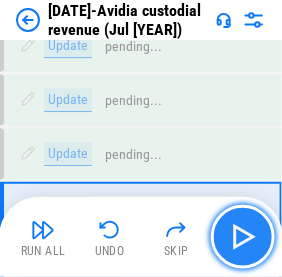 click at bounding box center [243, 237] 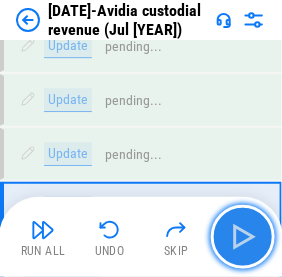 click at bounding box center (243, 237) 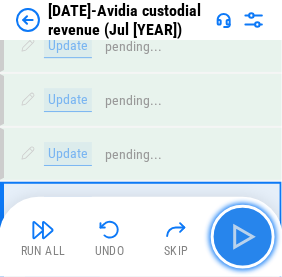 click at bounding box center [243, 237] 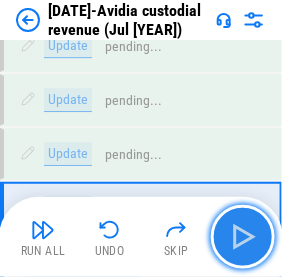 click at bounding box center [243, 237] 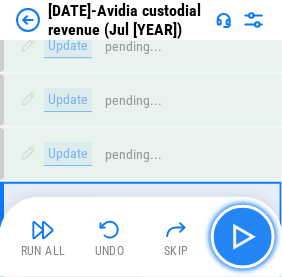 click at bounding box center [243, 237] 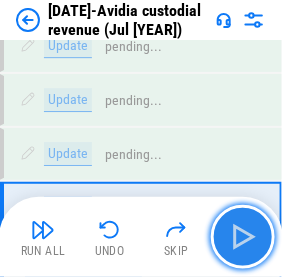 click at bounding box center (243, 237) 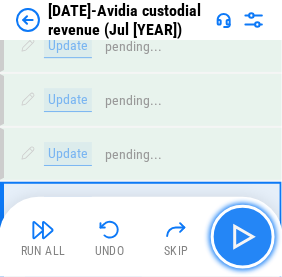 click at bounding box center (243, 237) 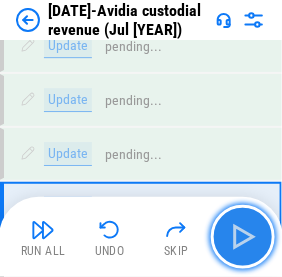 click at bounding box center [243, 237] 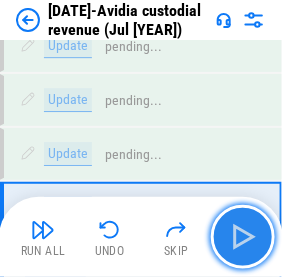 click at bounding box center [243, 237] 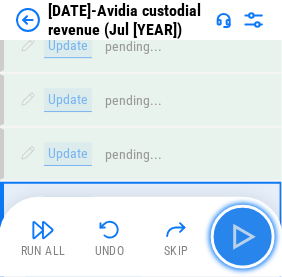 click at bounding box center [243, 237] 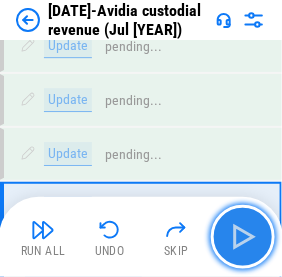 click at bounding box center [243, 237] 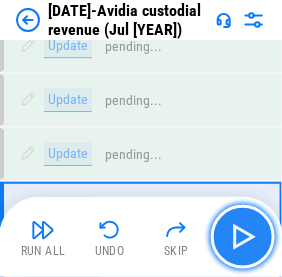 click at bounding box center (243, 237) 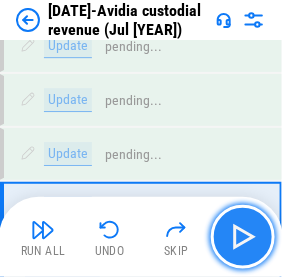 click at bounding box center (243, 237) 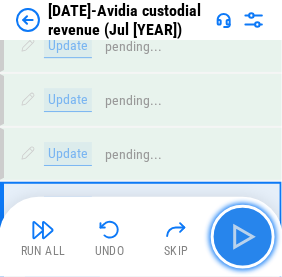 click at bounding box center (243, 237) 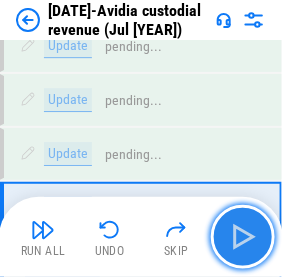 drag, startPoint x: 239, startPoint y: 248, endPoint x: 233, endPoint y: 259, distance: 12.529964 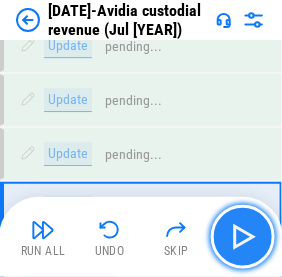 click at bounding box center (243, 237) 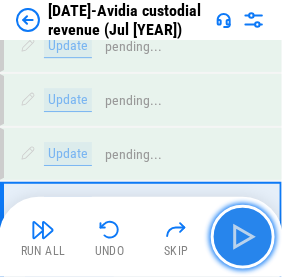 click at bounding box center [243, 237] 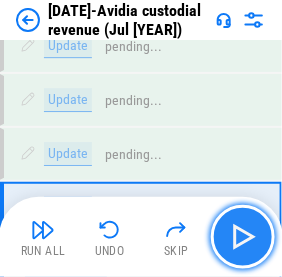click at bounding box center [243, 237] 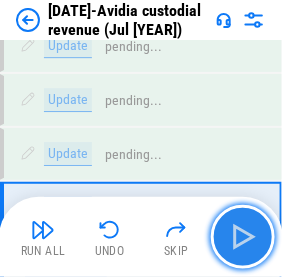 click at bounding box center [243, 237] 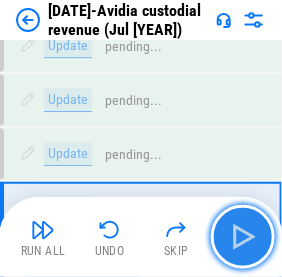 click at bounding box center (243, 237) 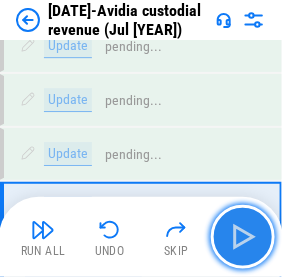 click at bounding box center [243, 237] 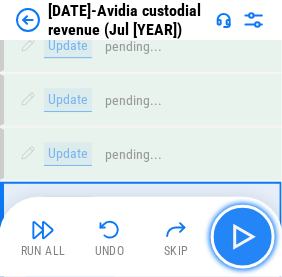 click at bounding box center (243, 237) 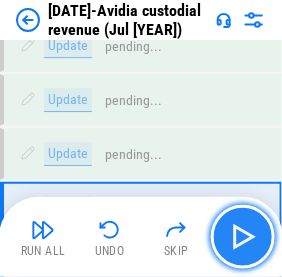 click at bounding box center [243, 237] 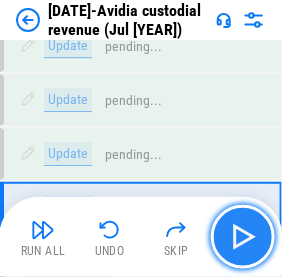 click at bounding box center [243, 237] 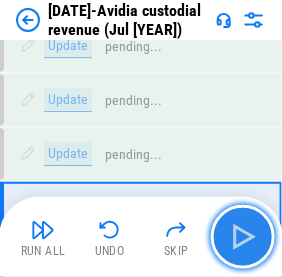 click at bounding box center (243, 237) 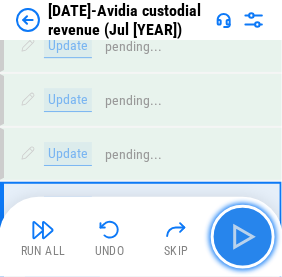 click at bounding box center [243, 237] 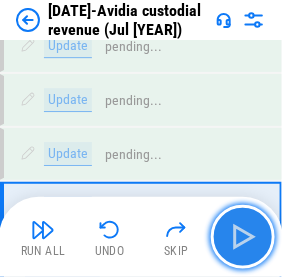 click at bounding box center (243, 237) 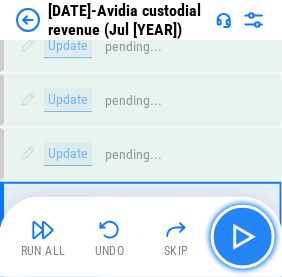 click at bounding box center [243, 237] 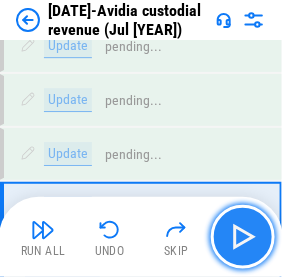 click at bounding box center [243, 237] 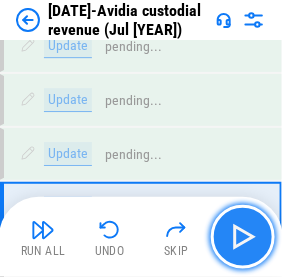 click at bounding box center [243, 237] 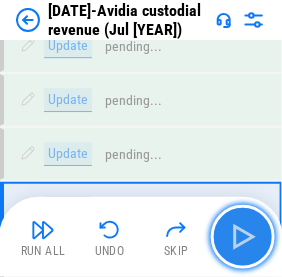 click at bounding box center (243, 237) 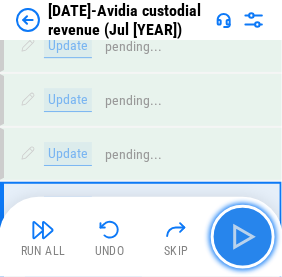 click at bounding box center [243, 237] 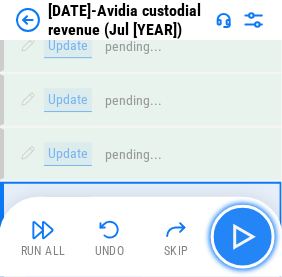 click at bounding box center (243, 237) 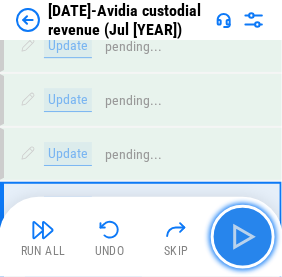 click at bounding box center (243, 237) 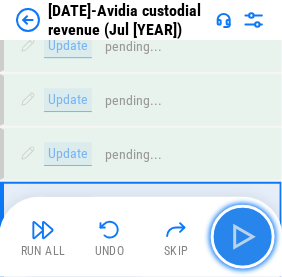 click at bounding box center [243, 237] 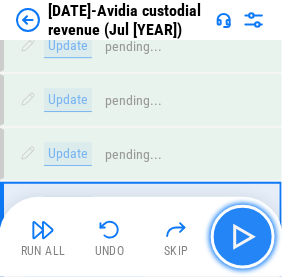 click at bounding box center (243, 237) 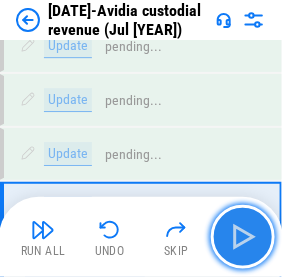 click at bounding box center [243, 237] 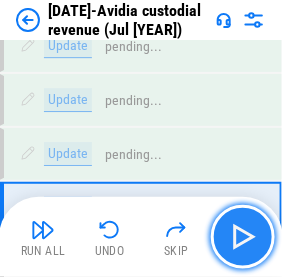click at bounding box center (243, 237) 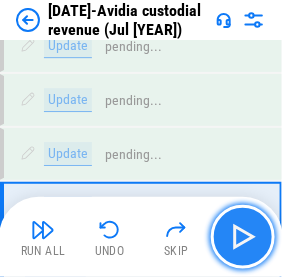click at bounding box center [243, 237] 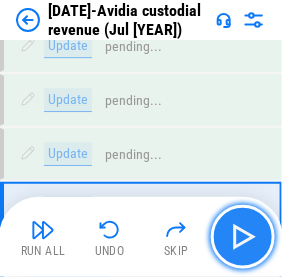 click at bounding box center [243, 237] 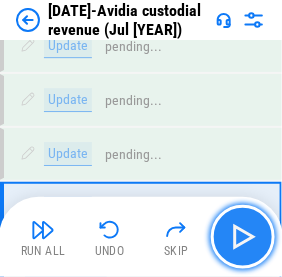 click at bounding box center (243, 237) 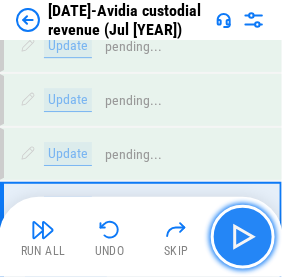click at bounding box center [243, 237] 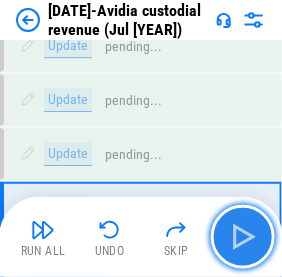 click at bounding box center [243, 237] 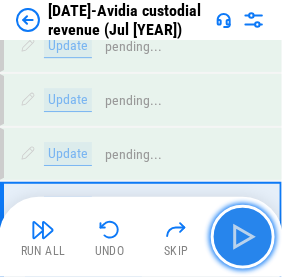 click at bounding box center [243, 237] 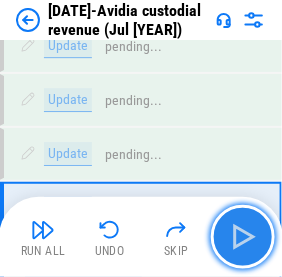 click at bounding box center [243, 237] 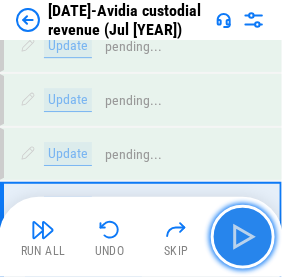click at bounding box center [243, 237] 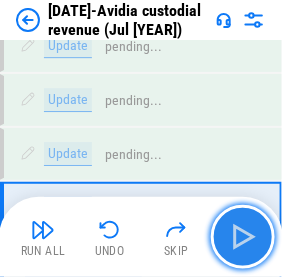 click at bounding box center (243, 237) 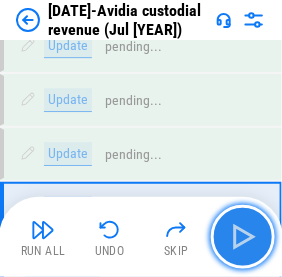 click at bounding box center (243, 237) 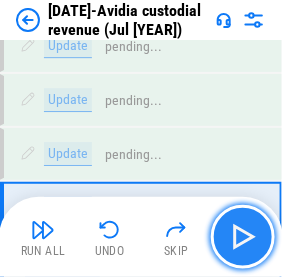 click at bounding box center [243, 237] 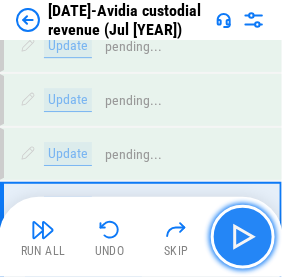 click at bounding box center [243, 237] 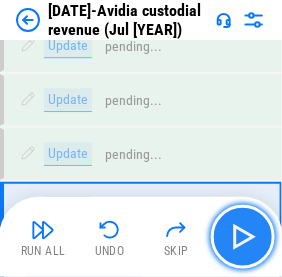 click at bounding box center (243, 237) 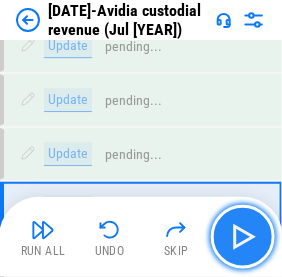 click at bounding box center (243, 237) 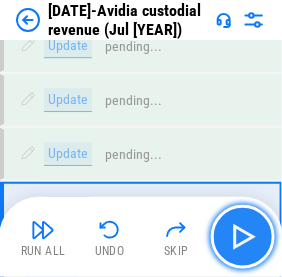 click at bounding box center [243, 237] 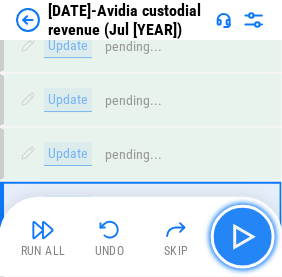 click at bounding box center (243, 237) 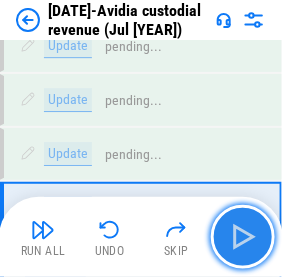 click at bounding box center [243, 237] 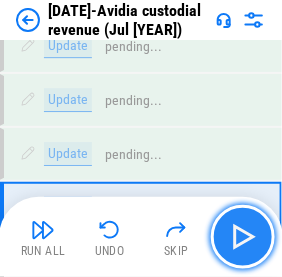 click at bounding box center (243, 237) 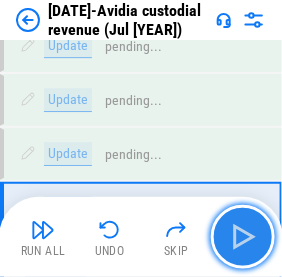 click at bounding box center (243, 237) 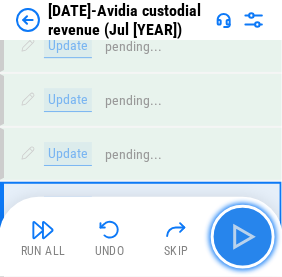 click at bounding box center (243, 237) 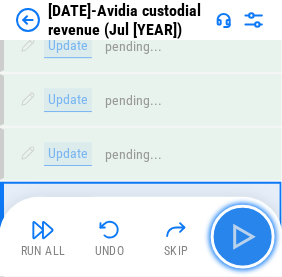 click at bounding box center [243, 237] 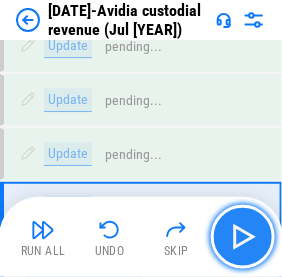 click at bounding box center (243, 237) 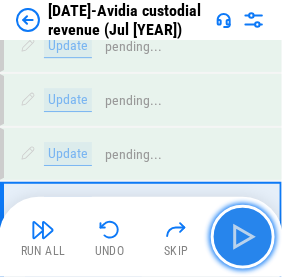 click at bounding box center [243, 237] 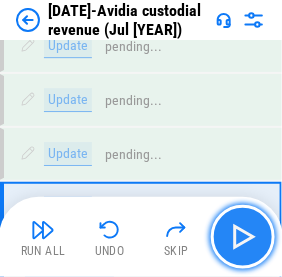 click at bounding box center [243, 237] 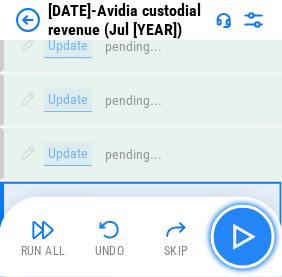 click at bounding box center [243, 237] 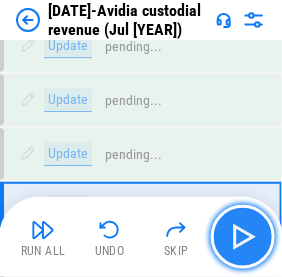 click at bounding box center (243, 237) 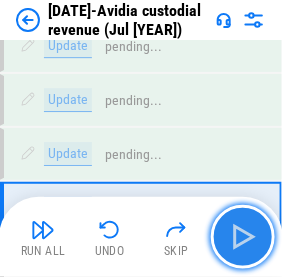 click at bounding box center [243, 237] 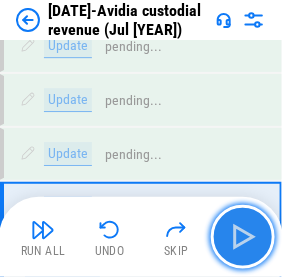 click at bounding box center (243, 237) 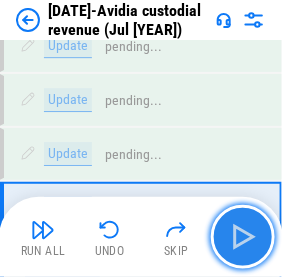 click at bounding box center [243, 237] 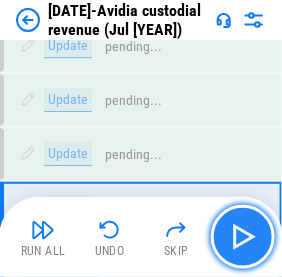 click at bounding box center [243, 237] 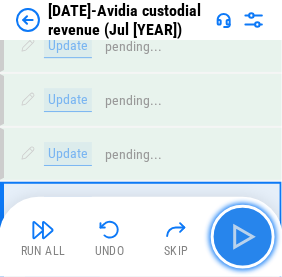 click at bounding box center [243, 237] 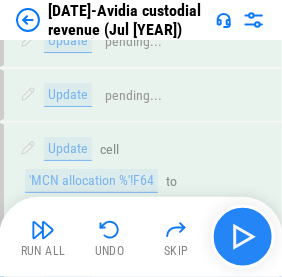 scroll, scrollTop: 1299, scrollLeft: 0, axis: vertical 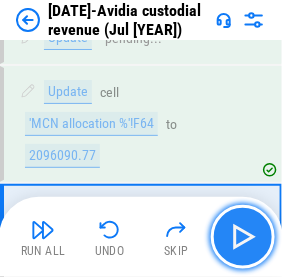 click at bounding box center [243, 237] 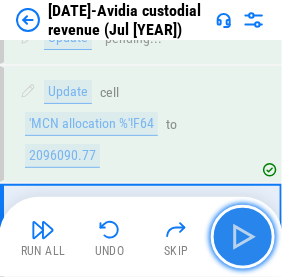 click at bounding box center [243, 237] 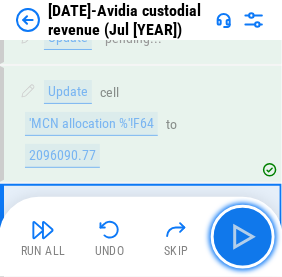 click at bounding box center (243, 237) 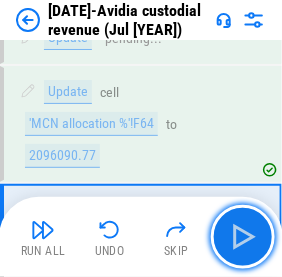 click at bounding box center [243, 237] 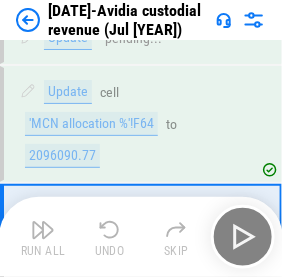 click on "Run All Undo Skip" at bounding box center (143, 237) 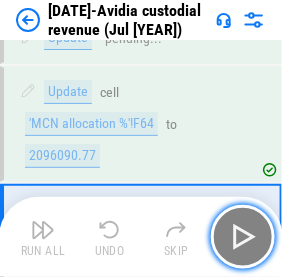 click at bounding box center [243, 237] 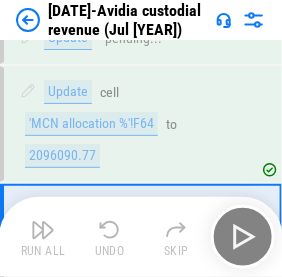 click on "Run All Undo Skip" at bounding box center [143, 237] 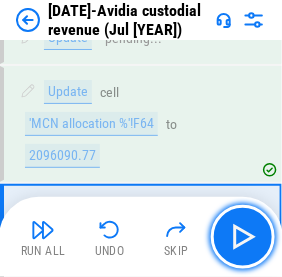 click at bounding box center (243, 237) 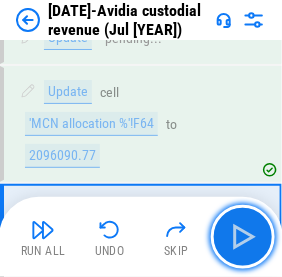 click at bounding box center [243, 237] 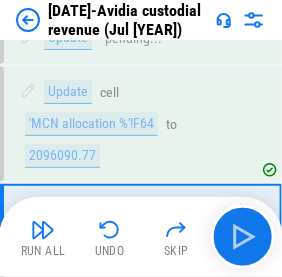 click on "Run All Undo Skip" at bounding box center [143, 237] 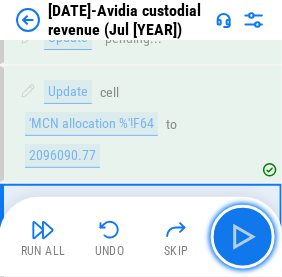 click at bounding box center [243, 237] 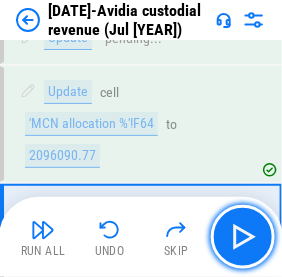 click at bounding box center [243, 237] 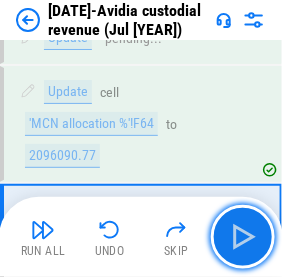 click at bounding box center [243, 237] 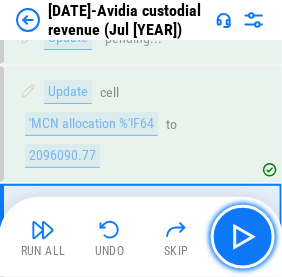 click at bounding box center [243, 237] 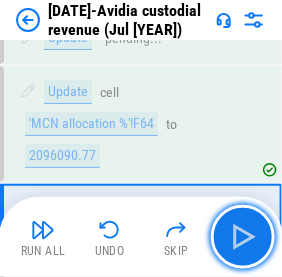 click at bounding box center [243, 237] 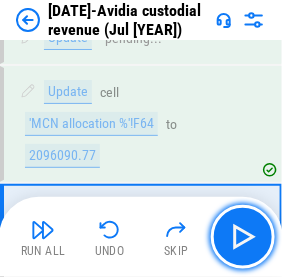 click at bounding box center (243, 237) 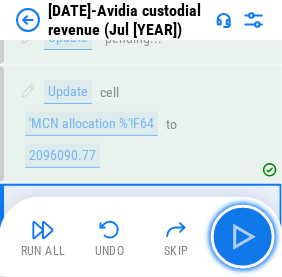 click at bounding box center [243, 237] 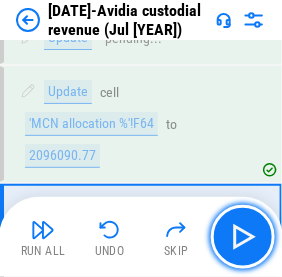 click at bounding box center (243, 237) 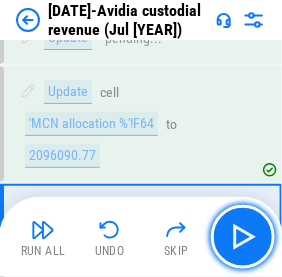 click at bounding box center [243, 237] 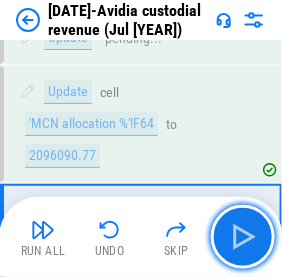 click at bounding box center (243, 237) 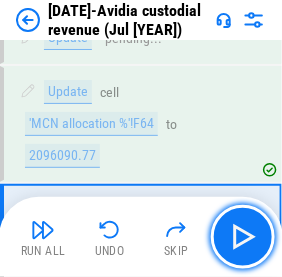click at bounding box center (243, 237) 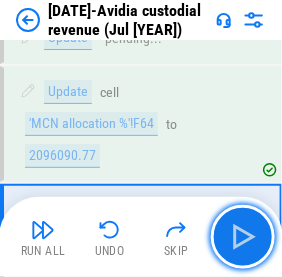 click at bounding box center [243, 237] 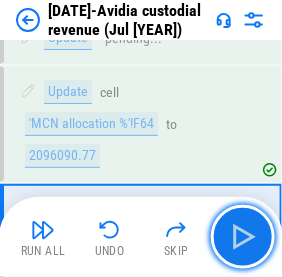 click at bounding box center (243, 237) 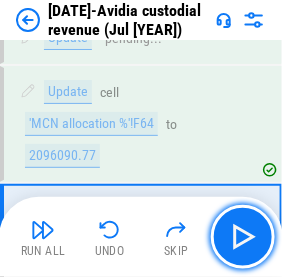 click at bounding box center [243, 237] 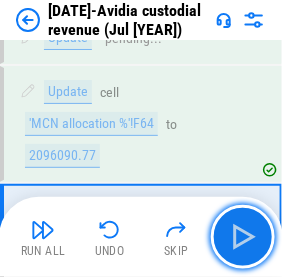 click at bounding box center (243, 237) 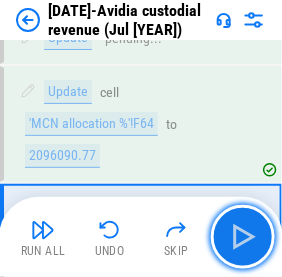 click at bounding box center (243, 237) 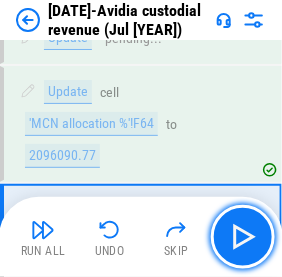 click at bounding box center (243, 237) 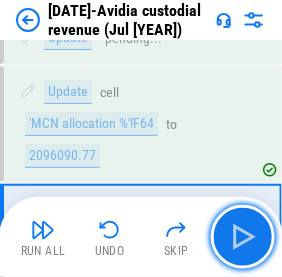 click at bounding box center [243, 237] 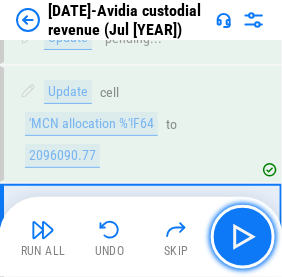 click at bounding box center [243, 237] 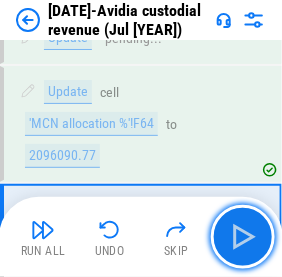 click at bounding box center [243, 237] 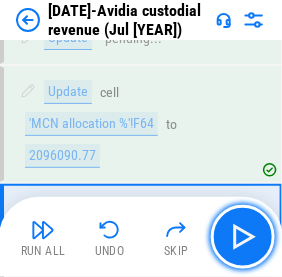 click at bounding box center (243, 237) 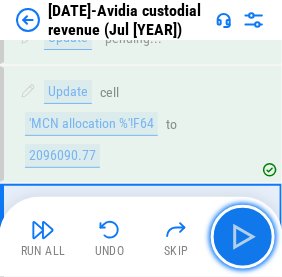 click at bounding box center [243, 237] 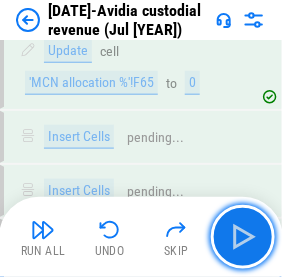 scroll, scrollTop: 1528, scrollLeft: 0, axis: vertical 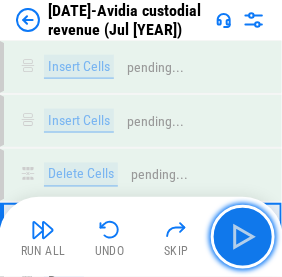 click at bounding box center (243, 237) 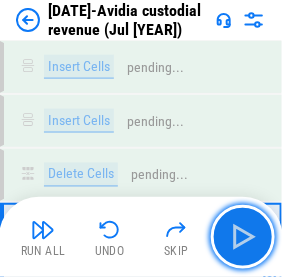 click at bounding box center (243, 237) 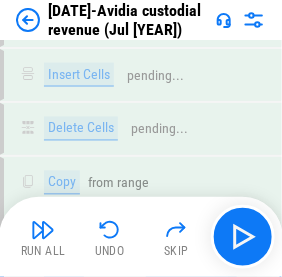 scroll, scrollTop: 1581, scrollLeft: 0, axis: vertical 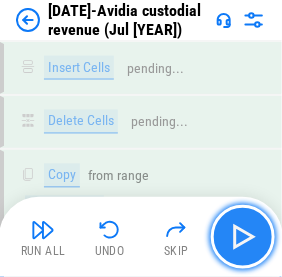 click at bounding box center (243, 237) 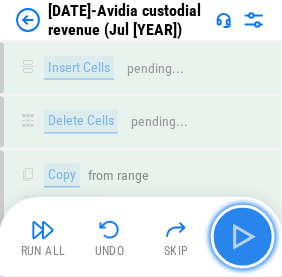 click at bounding box center (243, 237) 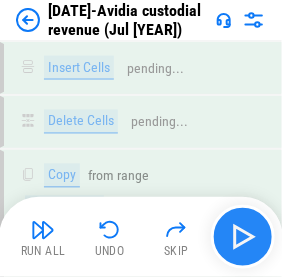 scroll, scrollTop: 1635, scrollLeft: 0, axis: vertical 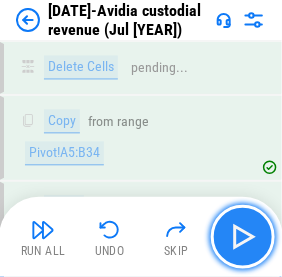 click at bounding box center (243, 237) 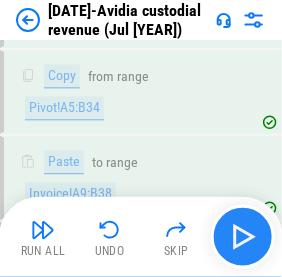 scroll, scrollTop: 1687, scrollLeft: 0, axis: vertical 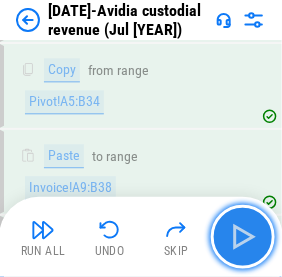 click at bounding box center [243, 237] 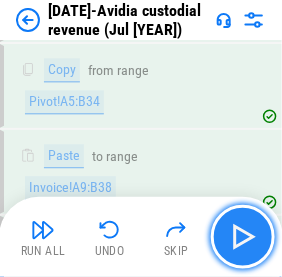 click at bounding box center (243, 237) 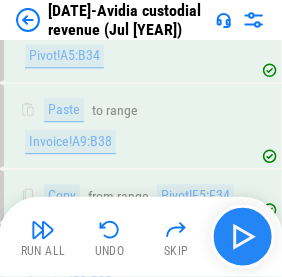 scroll, scrollTop: 1741, scrollLeft: 0, axis: vertical 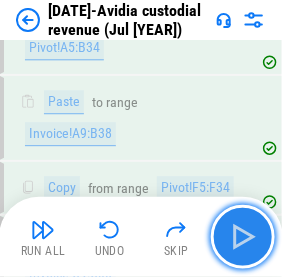 click at bounding box center (243, 237) 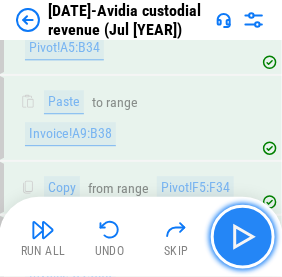 click at bounding box center [243, 237] 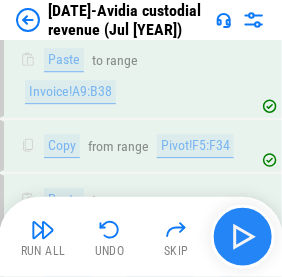 scroll, scrollTop: 1810, scrollLeft: 0, axis: vertical 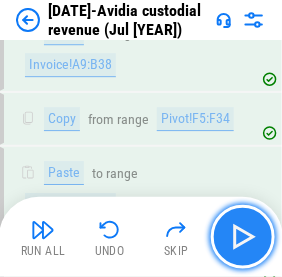 click at bounding box center [243, 237] 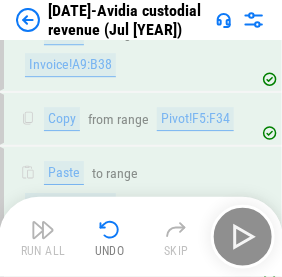 click on "Run All Undo Skip" at bounding box center (143, 237) 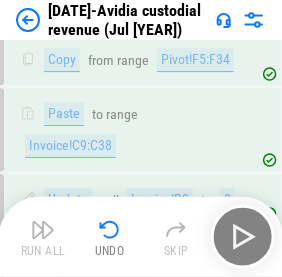 scroll, scrollTop: 1911, scrollLeft: 0, axis: vertical 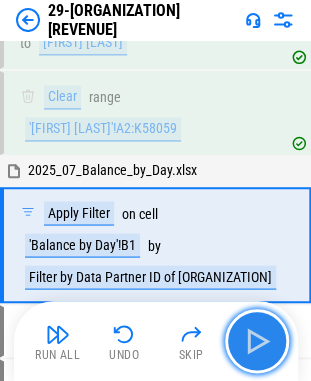 click at bounding box center [257, 341] 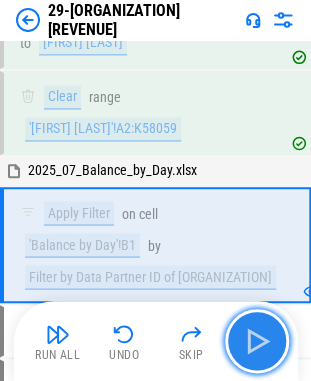 click at bounding box center (257, 341) 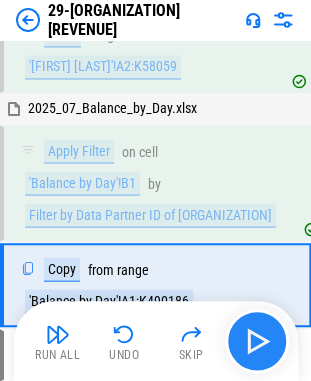 scroll, scrollTop: 380, scrollLeft: 0, axis: vertical 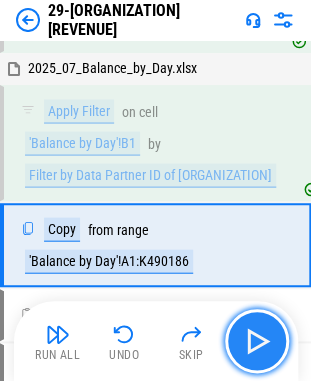 click at bounding box center (257, 341) 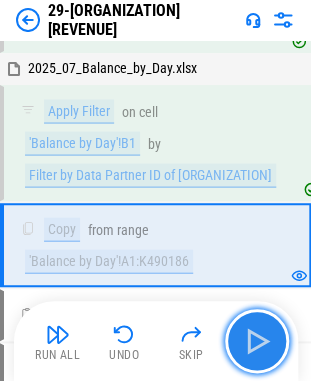 click at bounding box center (257, 341) 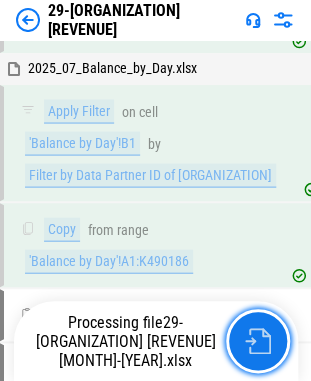 click at bounding box center [258, 341] 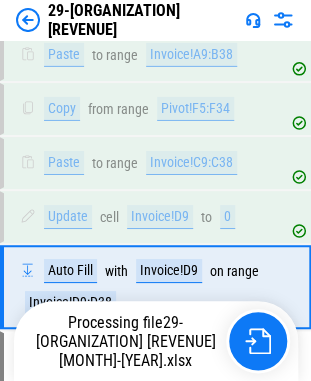 scroll, scrollTop: 1684, scrollLeft: 0, axis: vertical 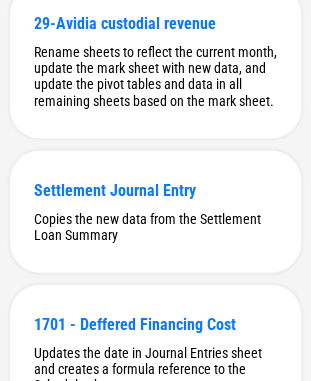 click on "Rename sheets to reflect the current month, update the mark sheet with new data, and update the pivot tables and data in all remaining sheets based on the mark sheet." at bounding box center [155, 76] 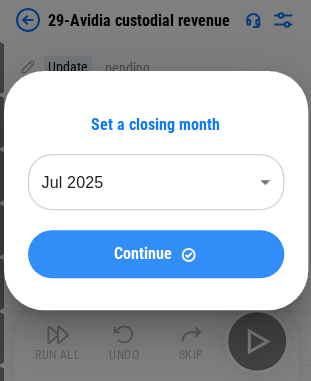 click on "Continue" at bounding box center (156, 254) 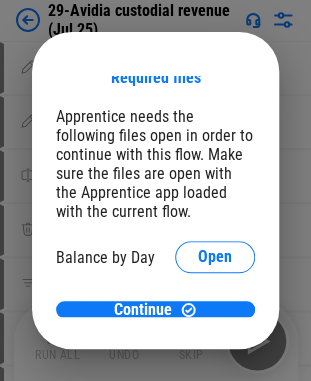 scroll, scrollTop: 11, scrollLeft: 0, axis: vertical 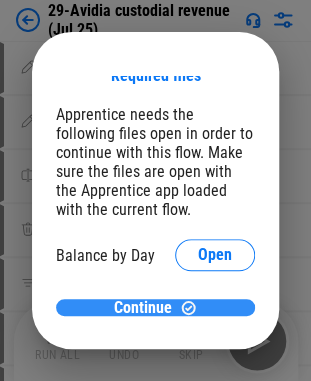 click on "Continue" at bounding box center (143, 308) 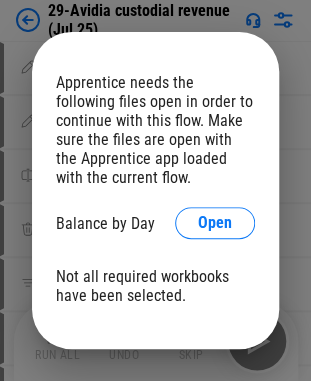 scroll, scrollTop: 70, scrollLeft: 0, axis: vertical 